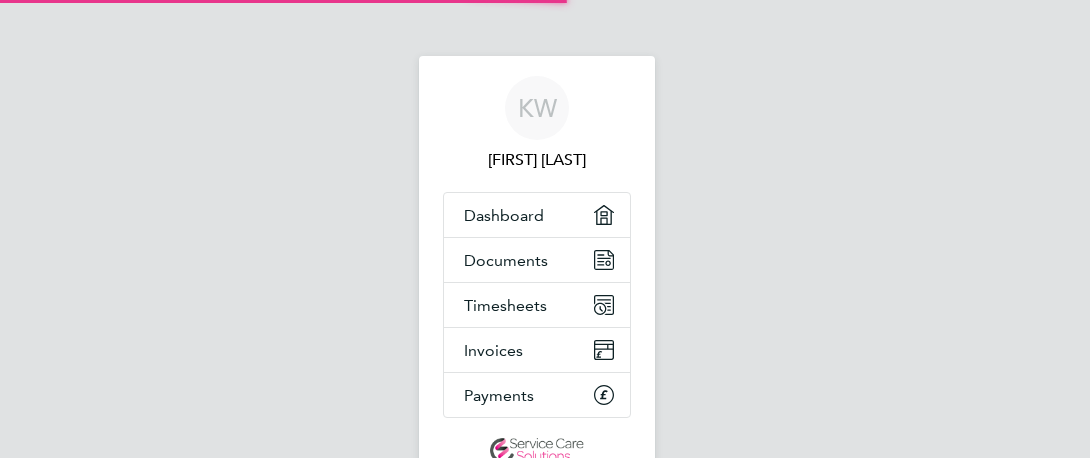 scroll, scrollTop: 0, scrollLeft: 0, axis: both 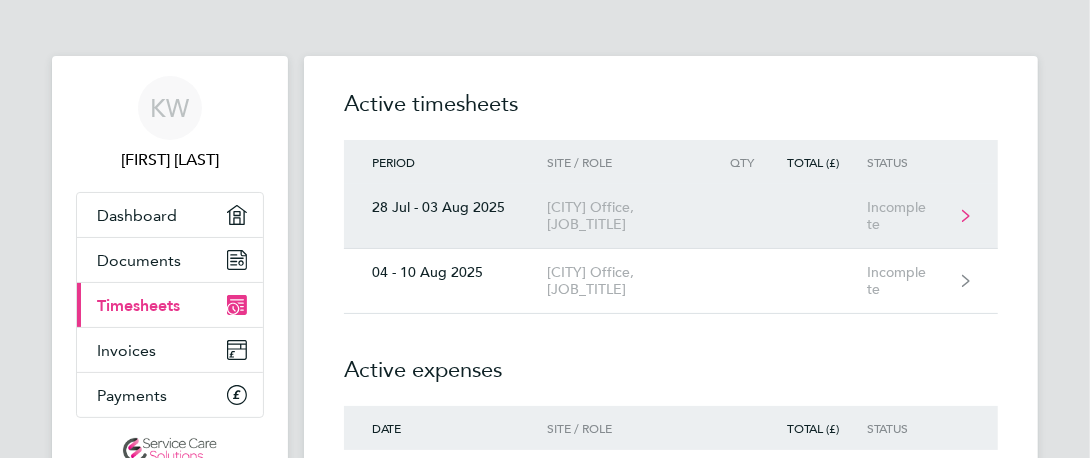 click on "[CITY] Office, [JOB_TITLE]" 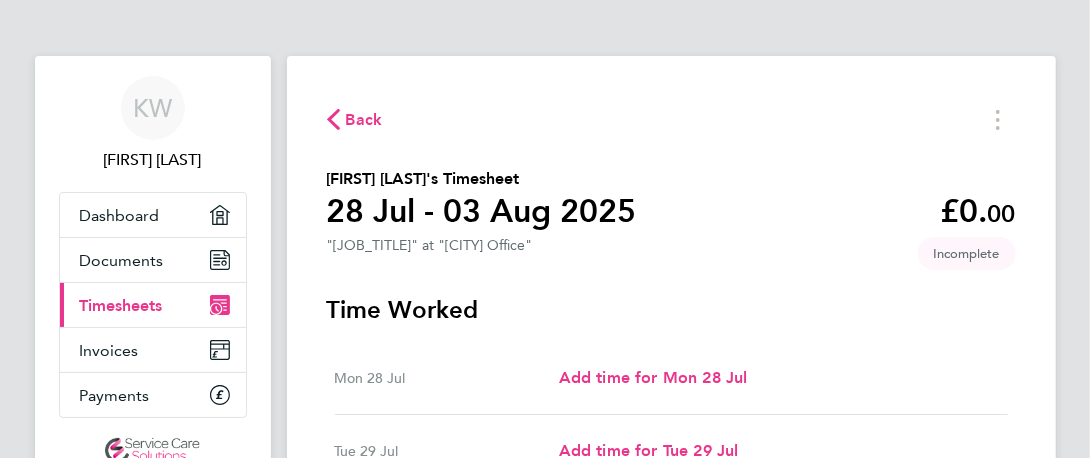 scroll, scrollTop: 72, scrollLeft: 0, axis: vertical 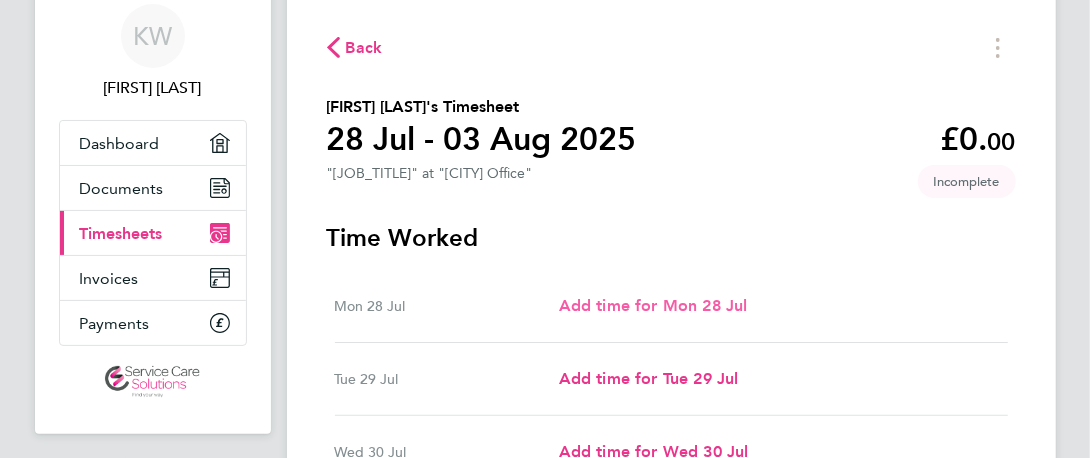 click on "Add time for Mon 28 Jul" at bounding box center (653, 305) 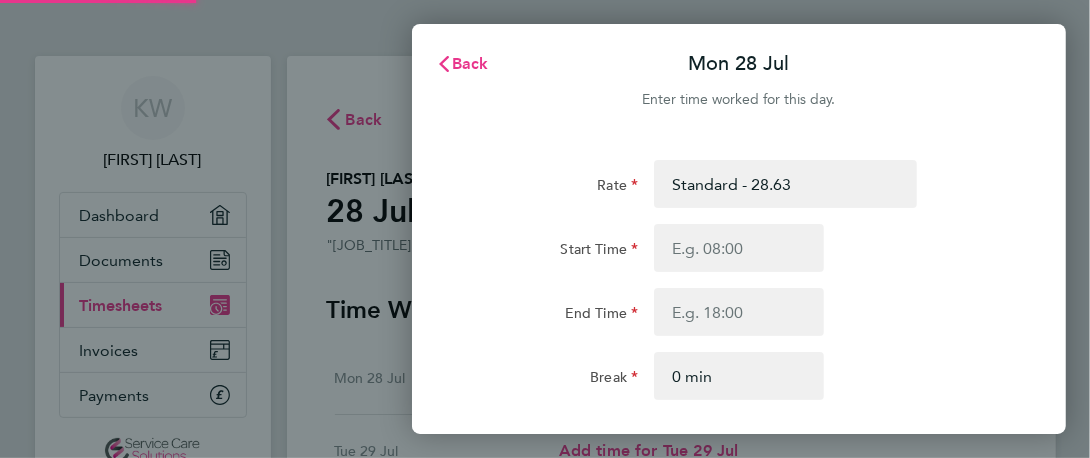 scroll, scrollTop: 0, scrollLeft: 0, axis: both 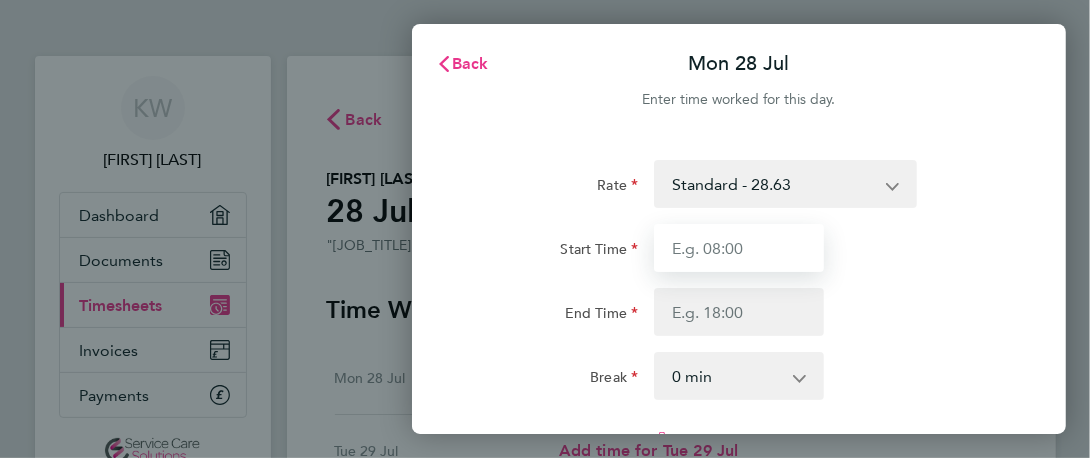click on "Start Time" at bounding box center (739, 248) 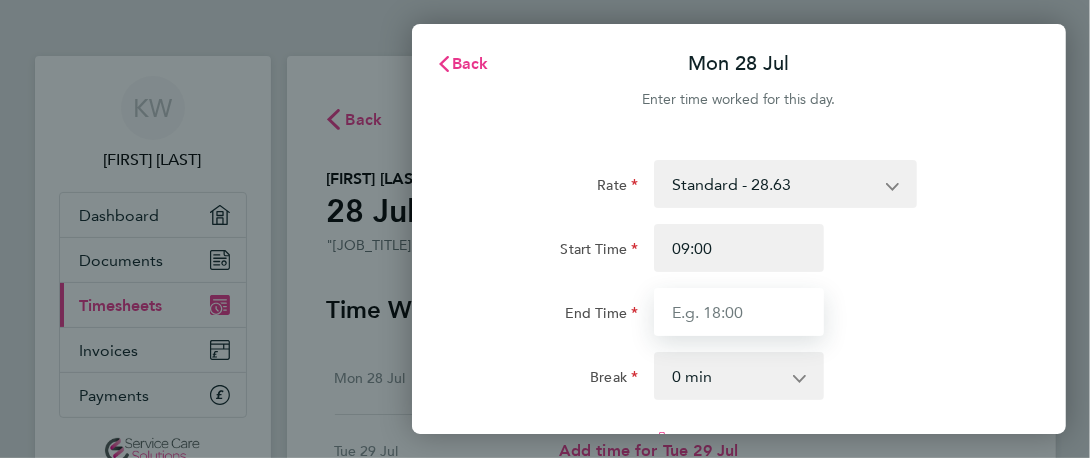 type on "17:30" 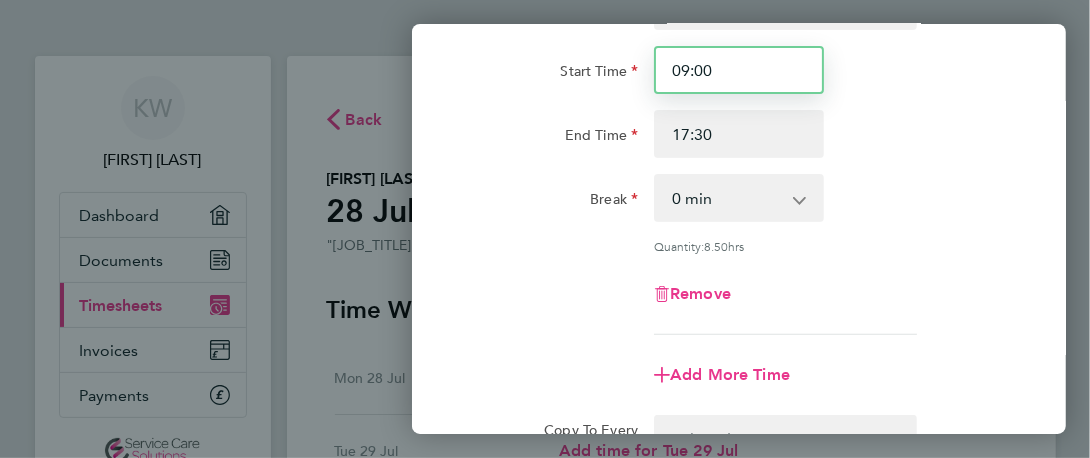 scroll, scrollTop: 180, scrollLeft: 0, axis: vertical 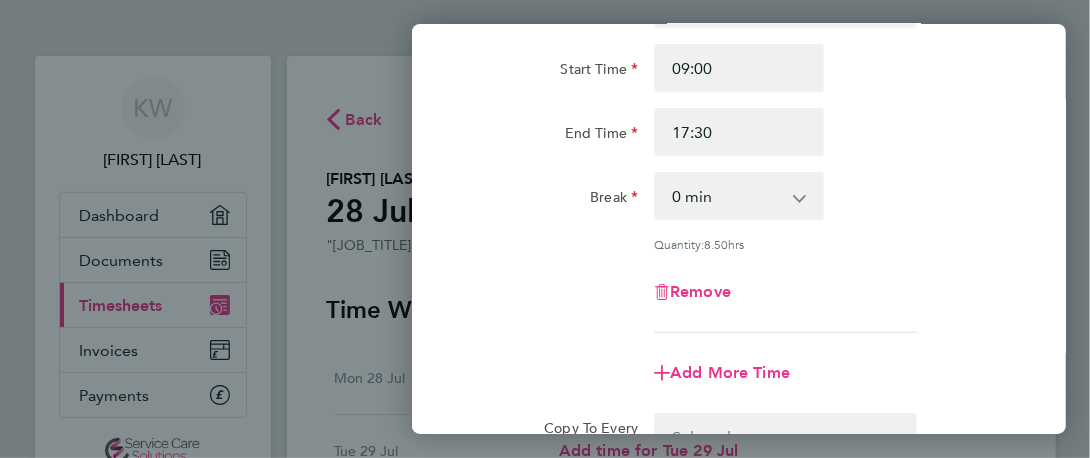 click on "0 min   15 min   30 min   45 min   60 min   75 min   90 min" at bounding box center [727, 196] 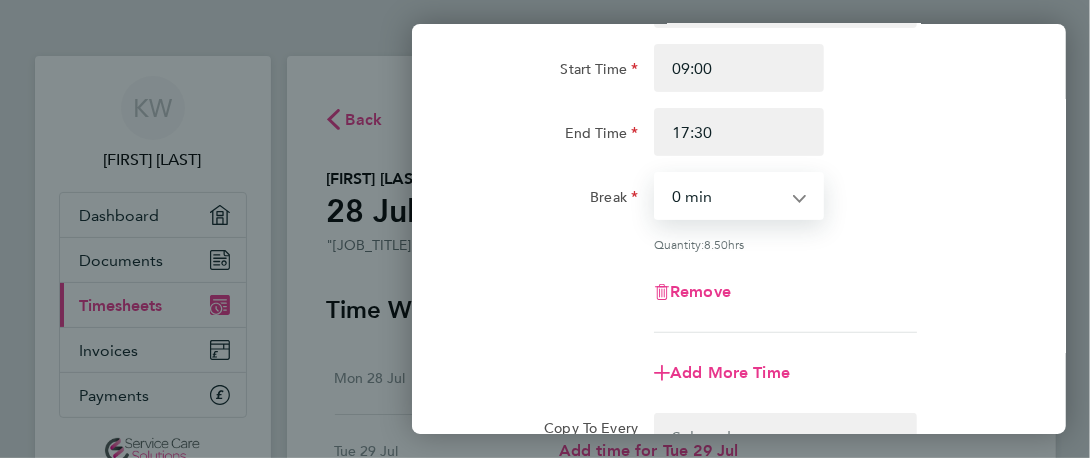 select on "30" 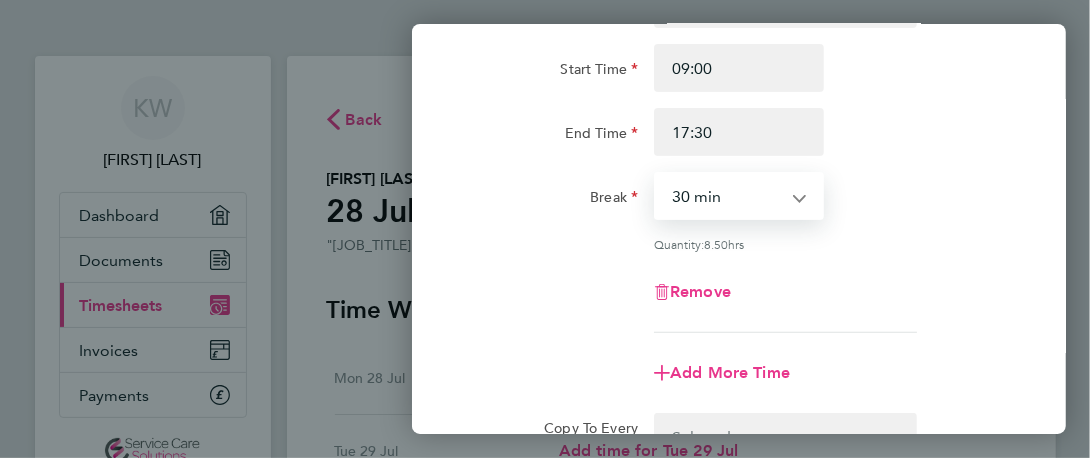 click on "0 min   15 min   30 min   45 min   60 min   75 min   90 min" at bounding box center [727, 196] 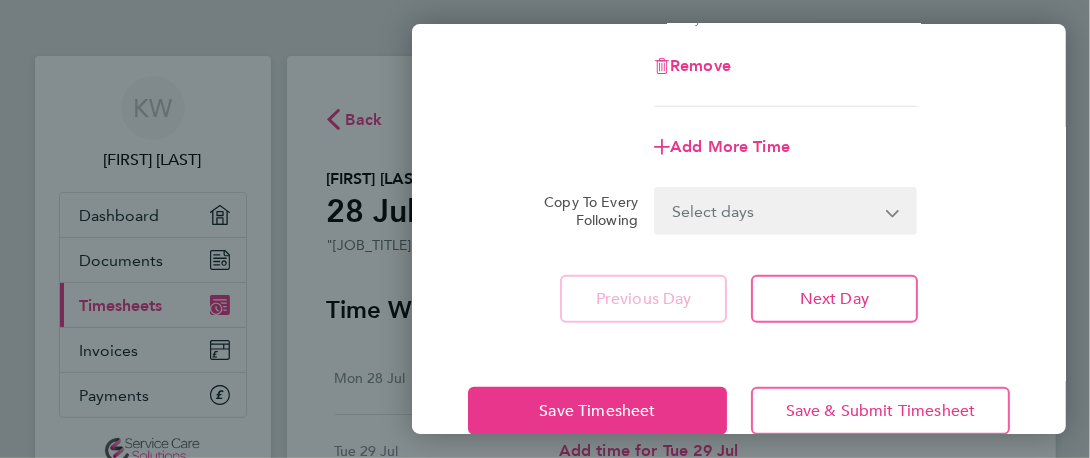 scroll, scrollTop: 408, scrollLeft: 0, axis: vertical 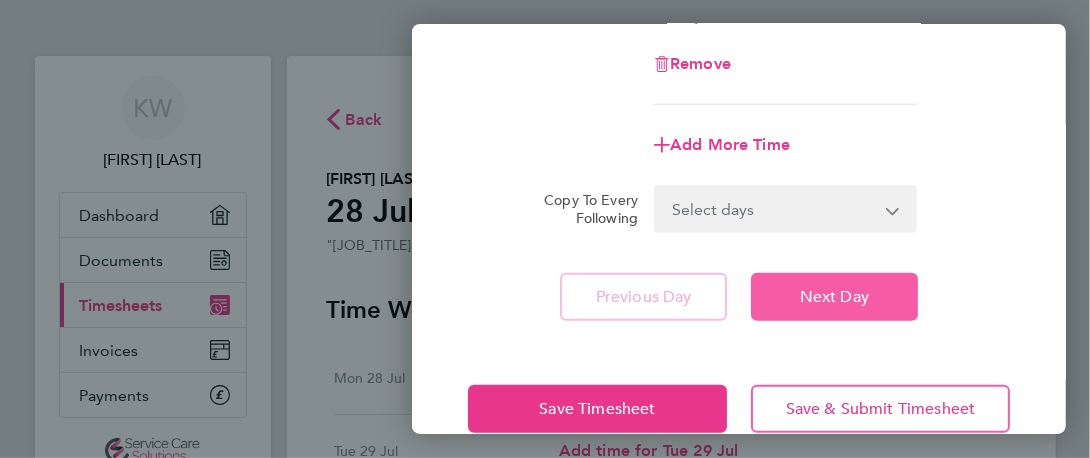 click on "Next Day" 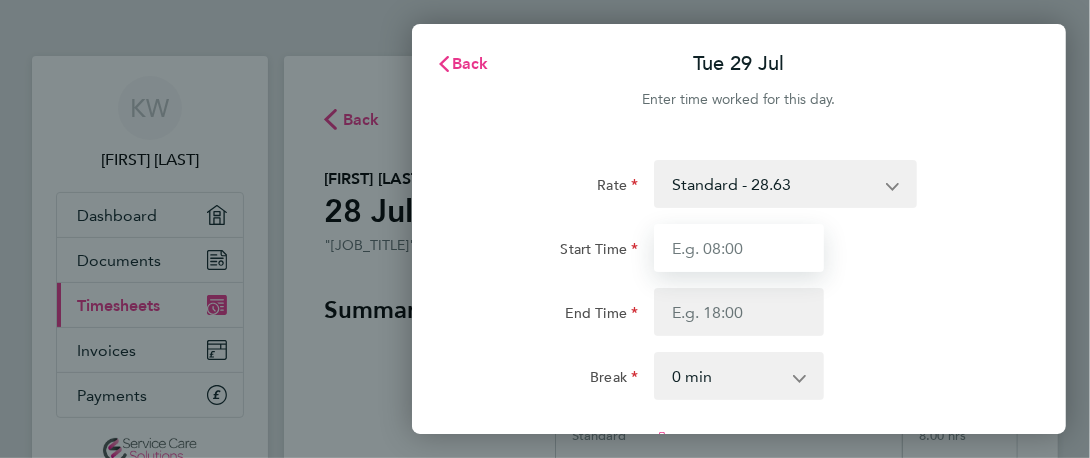 click on "Start Time" at bounding box center [739, 248] 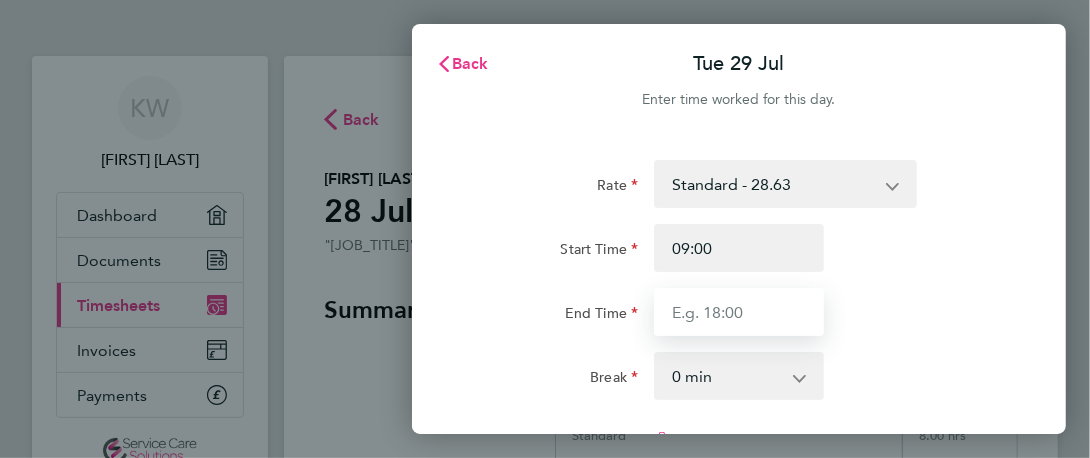 type on "17:30" 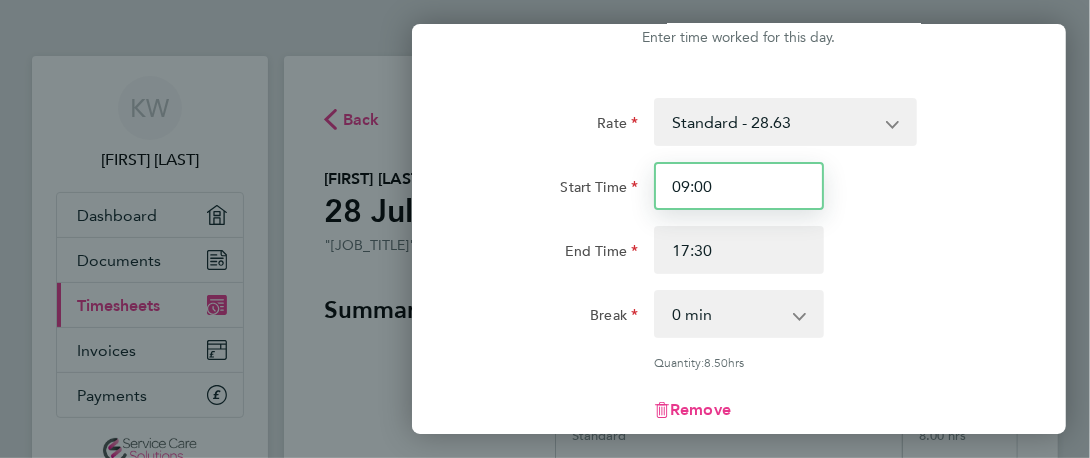 scroll, scrollTop: 69, scrollLeft: 0, axis: vertical 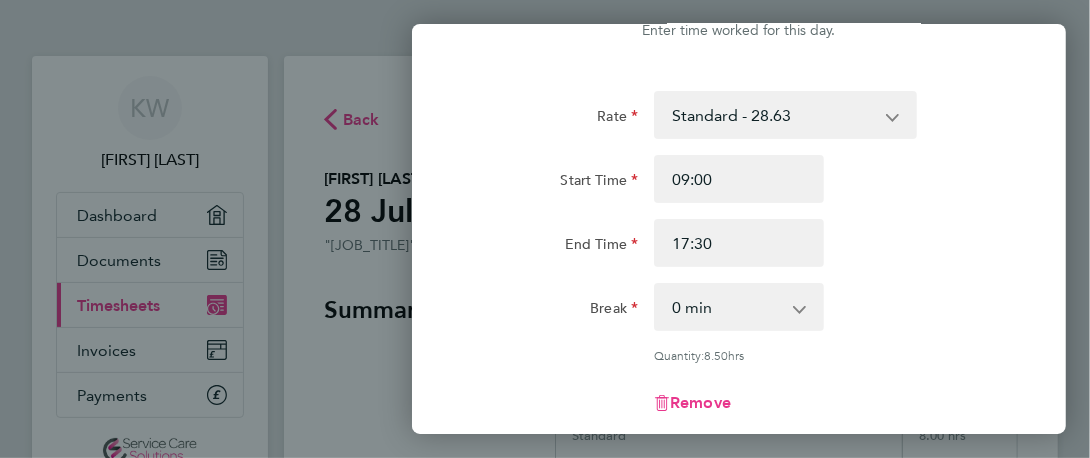 click on "0 min   15 min   30 min   45 min   60 min   75 min   90 min" at bounding box center (727, 307) 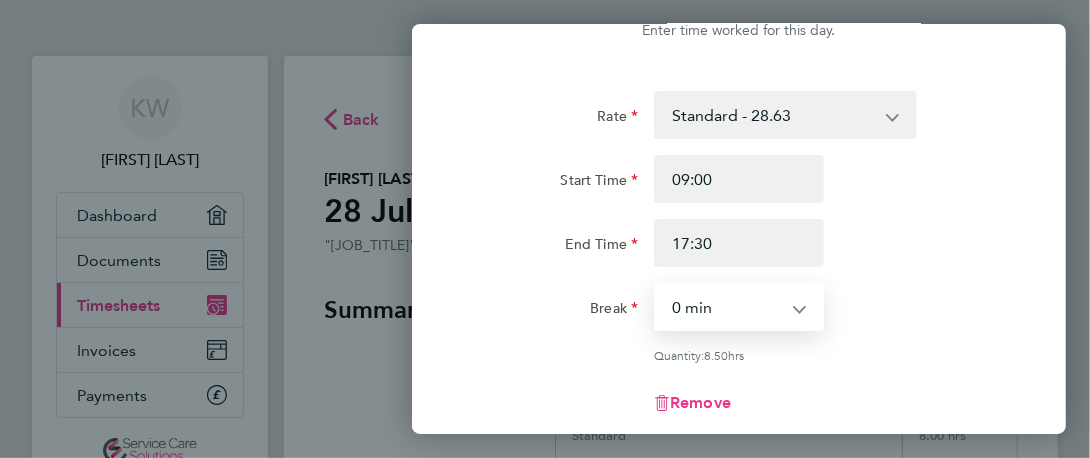 select on "30" 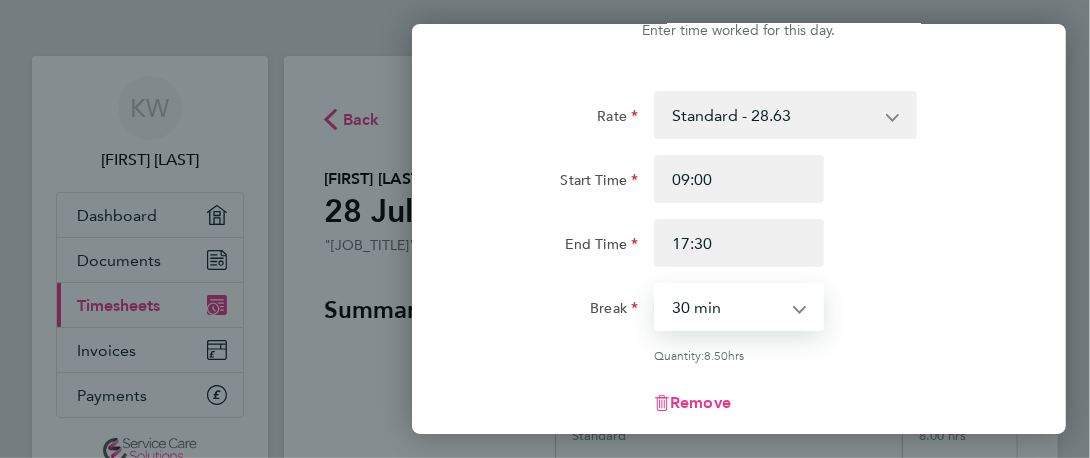 click on "0 min   15 min   30 min   45 min   60 min   75 min   90 min" at bounding box center (727, 307) 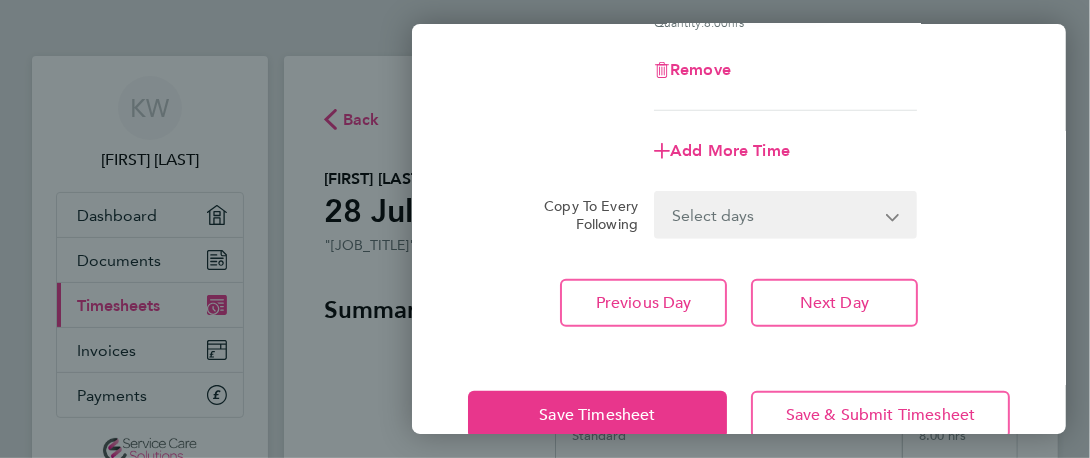 scroll, scrollTop: 410, scrollLeft: 0, axis: vertical 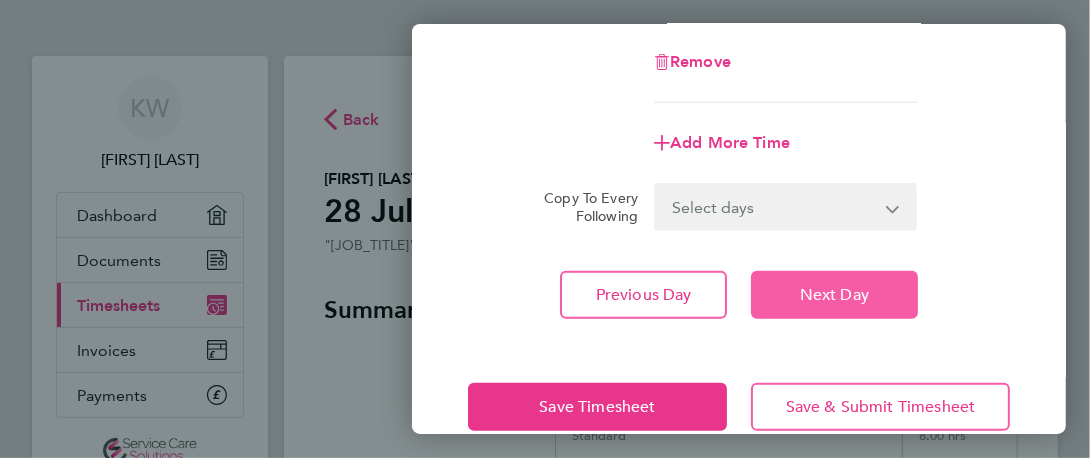 click on "Next Day" 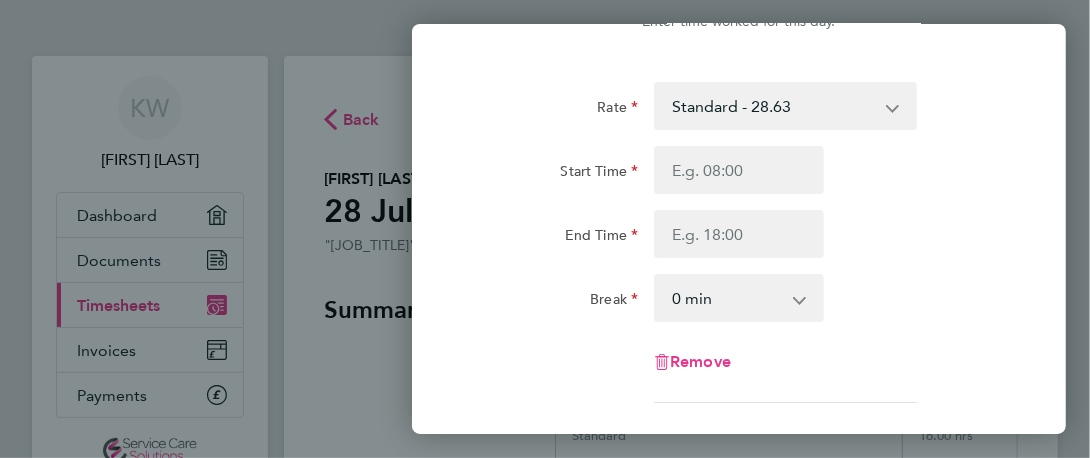 scroll, scrollTop: 0, scrollLeft: 0, axis: both 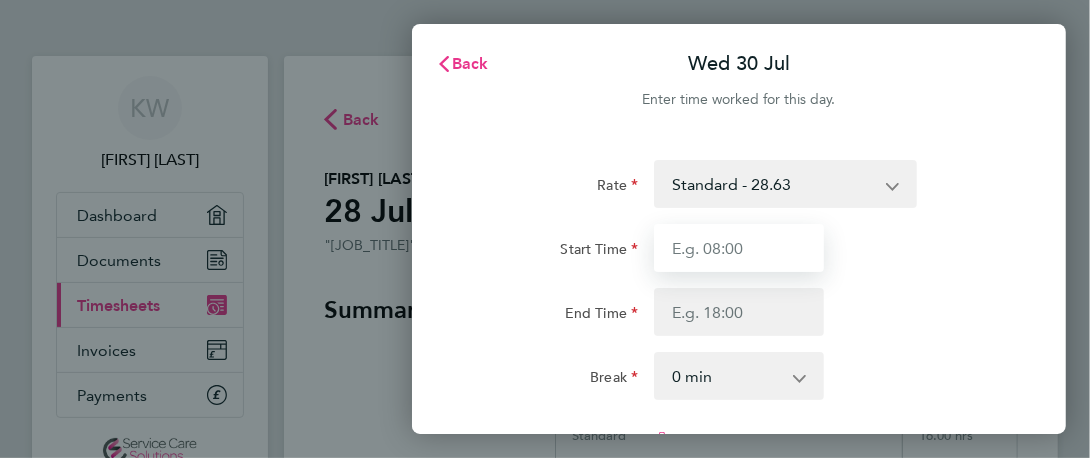 click on "Start Time" at bounding box center [739, 248] 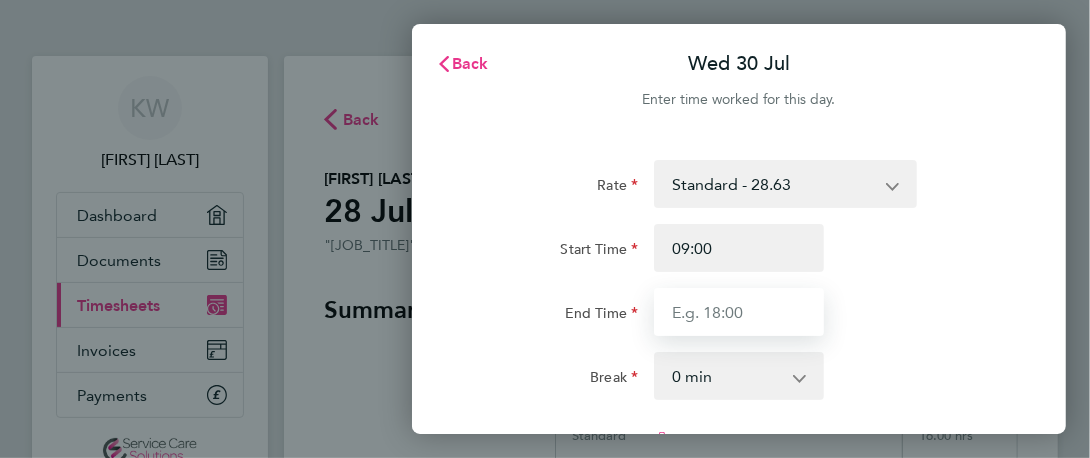 type on "17:30" 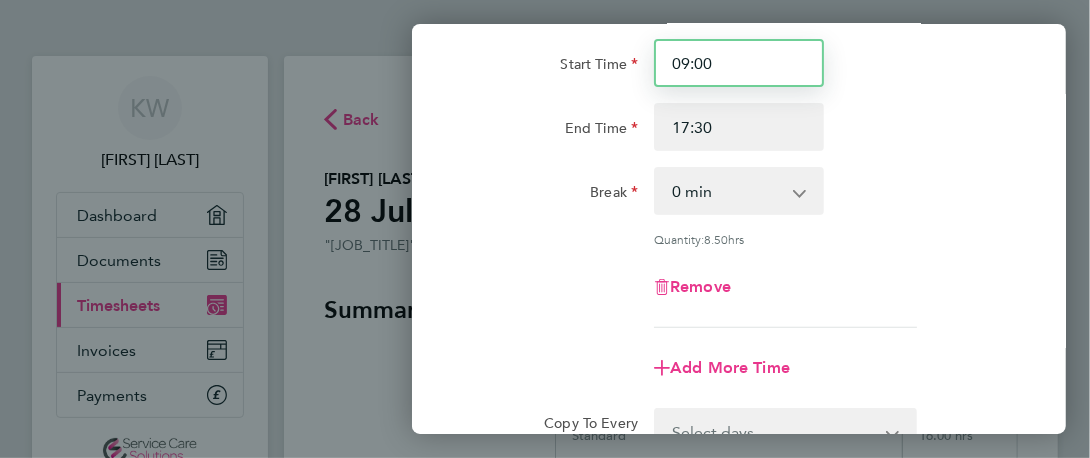 scroll, scrollTop: 186, scrollLeft: 0, axis: vertical 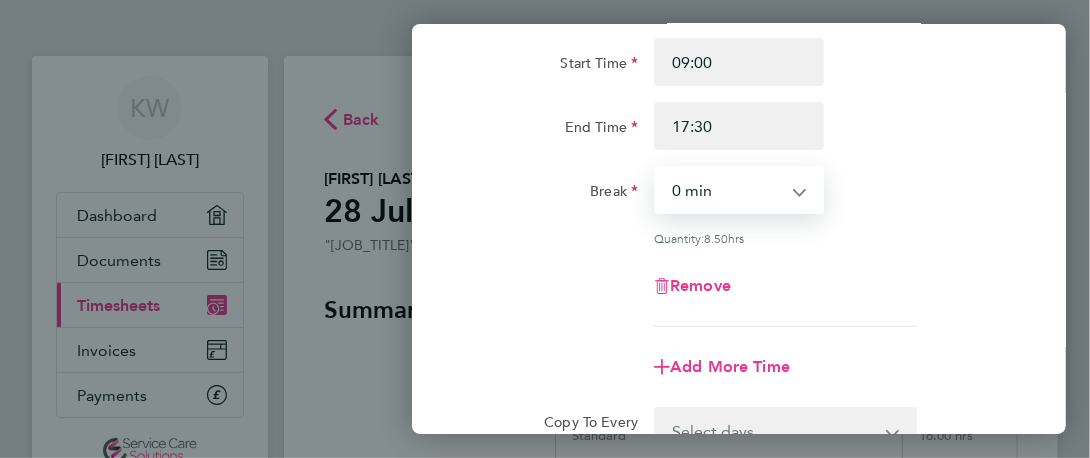 click on "0 min   15 min   30 min   45 min   60 min   75 min   90 min" at bounding box center [727, 190] 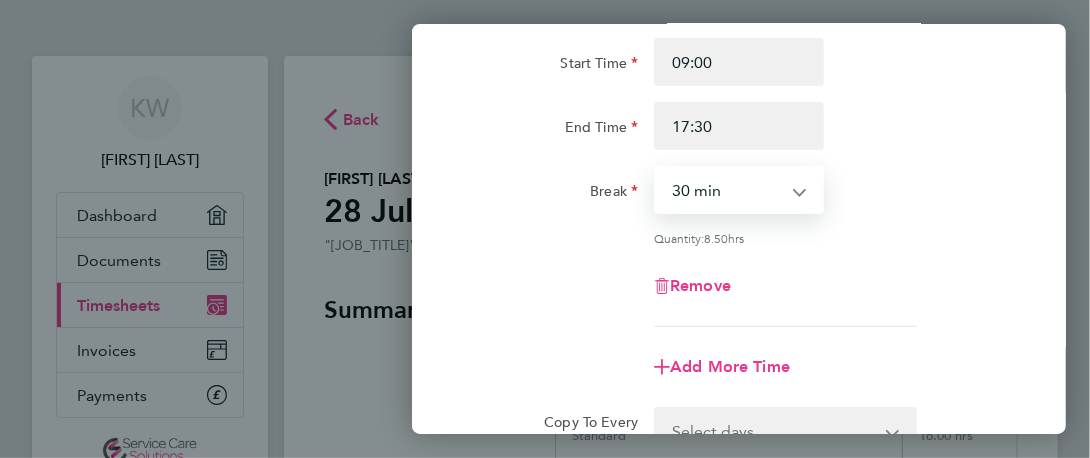 click on "0 min   15 min   30 min   45 min   60 min   75 min   90 min" at bounding box center (727, 190) 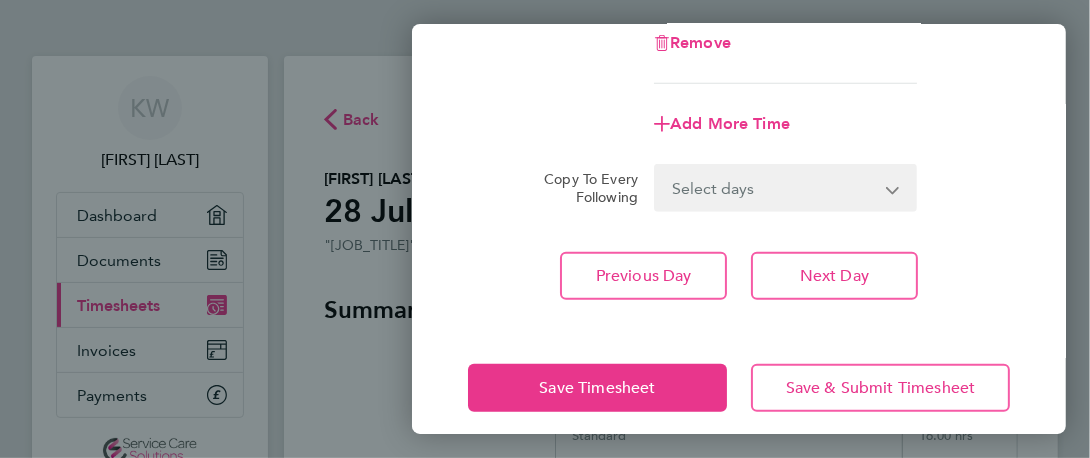 scroll, scrollTop: 444, scrollLeft: 0, axis: vertical 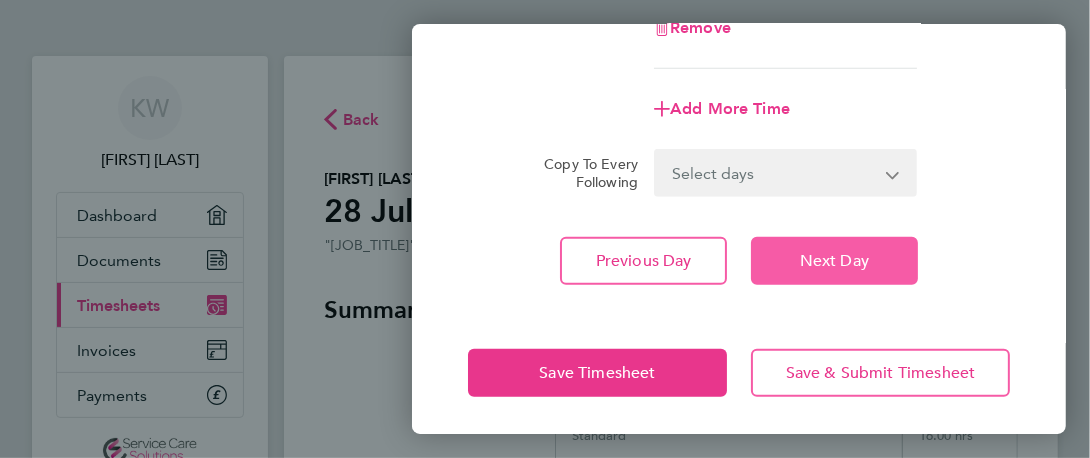 click on "Next Day" 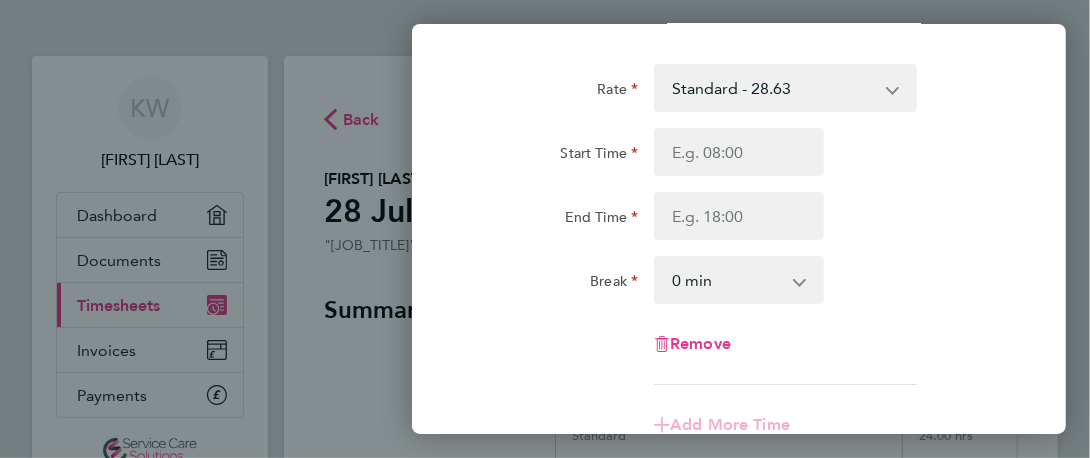 scroll, scrollTop: 93, scrollLeft: 0, axis: vertical 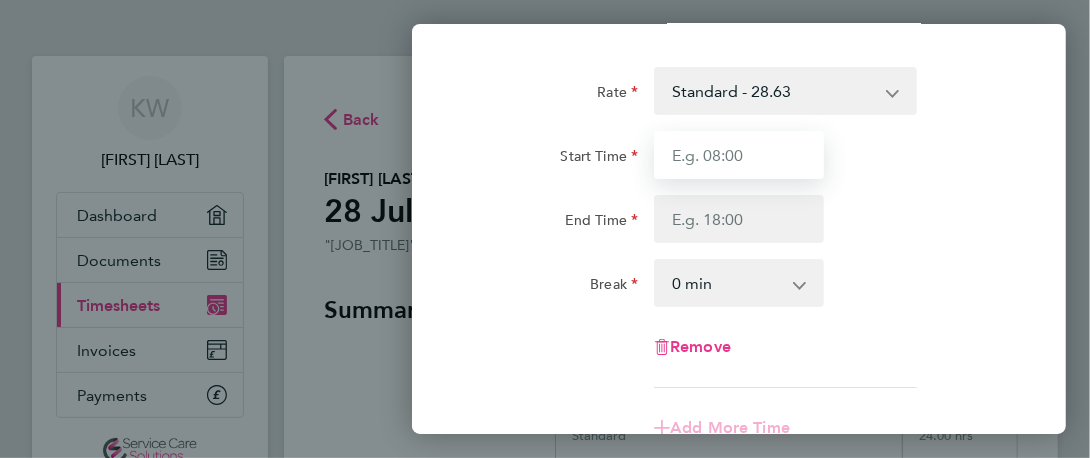 click on "Start Time" at bounding box center (739, 155) 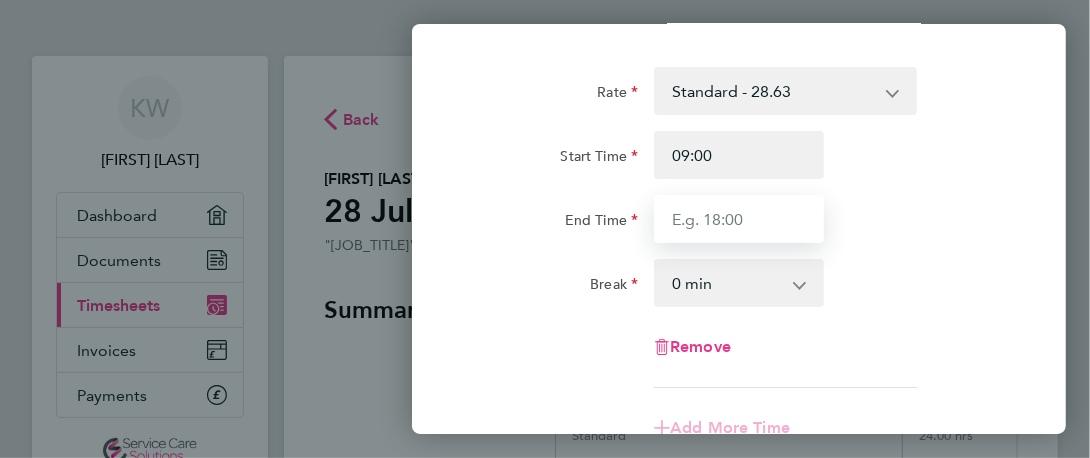 type on "17:30" 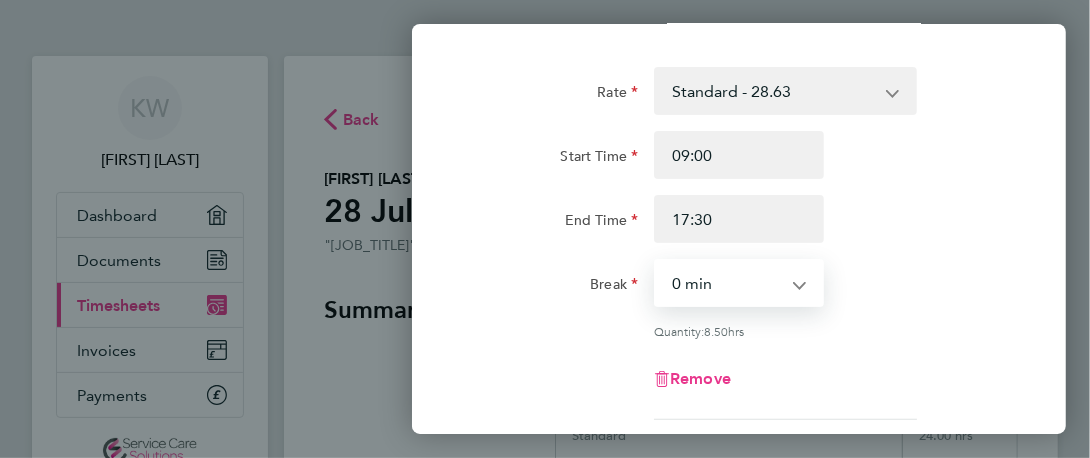 click on "0 min   15 min   30 min   45 min   60 min   75 min   90 min" at bounding box center (727, 283) 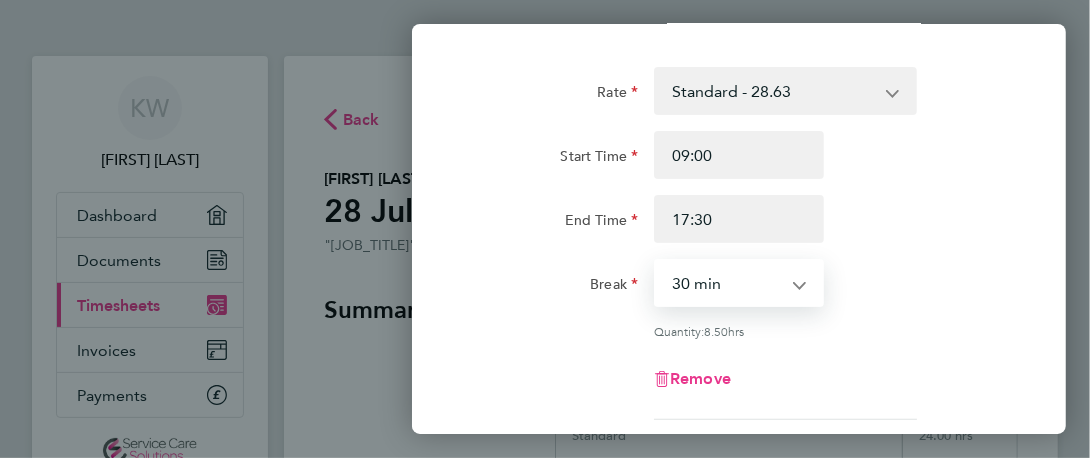 click on "0 min   15 min   30 min   45 min   60 min   75 min   90 min" at bounding box center [727, 283] 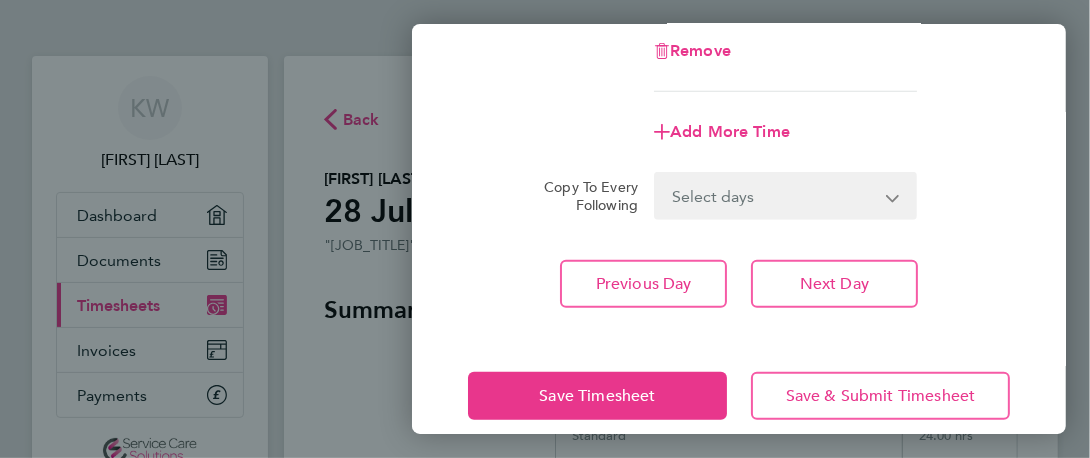 scroll, scrollTop: 444, scrollLeft: 0, axis: vertical 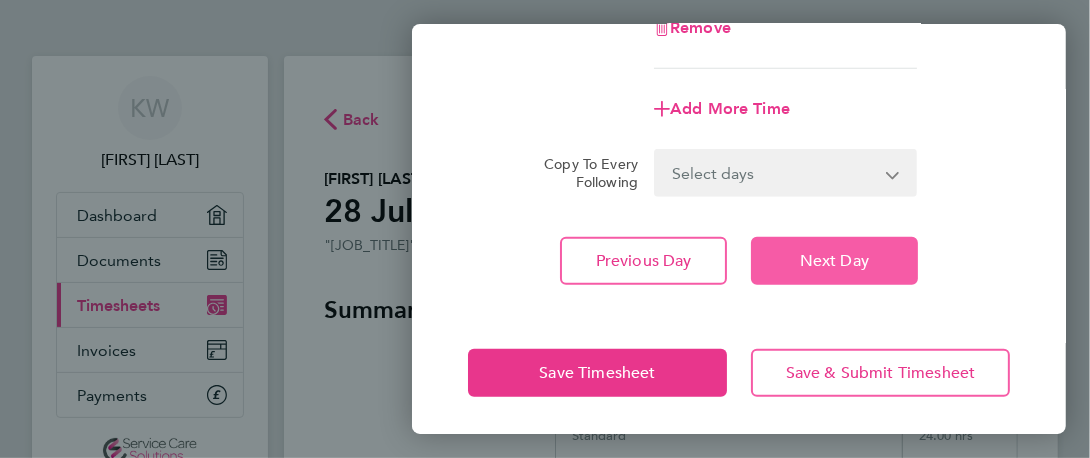 click on "Next Day" 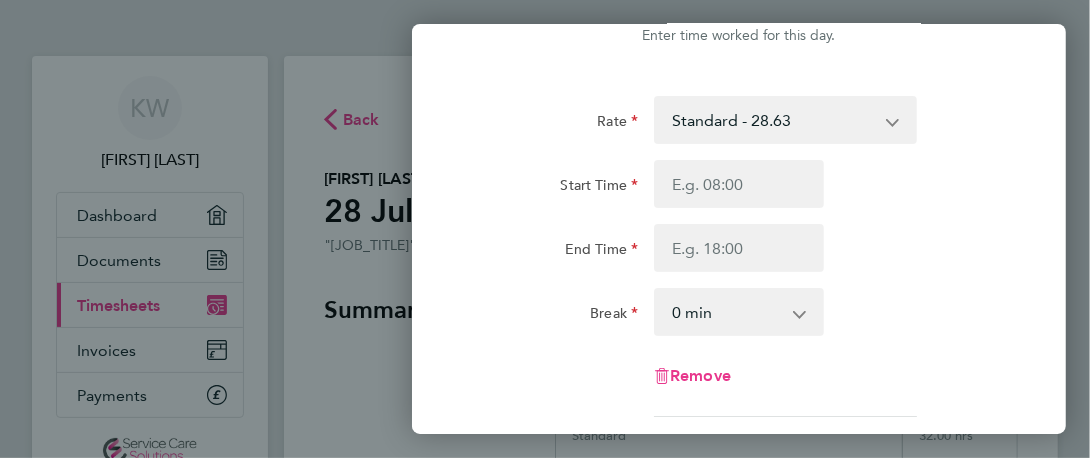 scroll, scrollTop: 60, scrollLeft: 0, axis: vertical 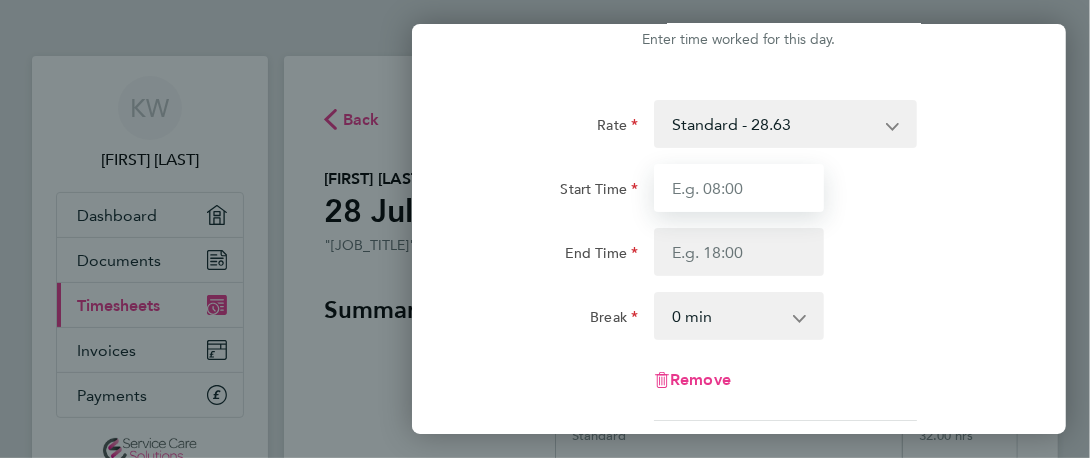 click on "Start Time" at bounding box center [739, 188] 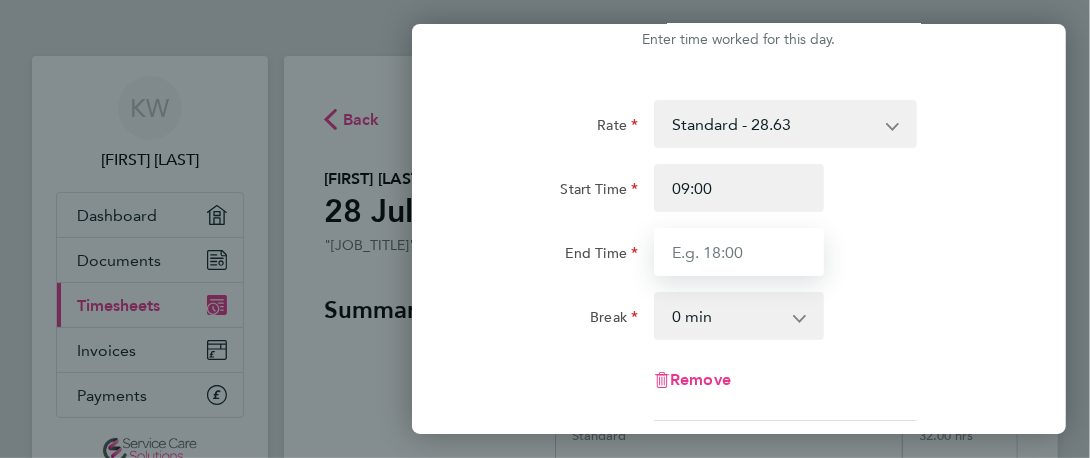type on "17:30" 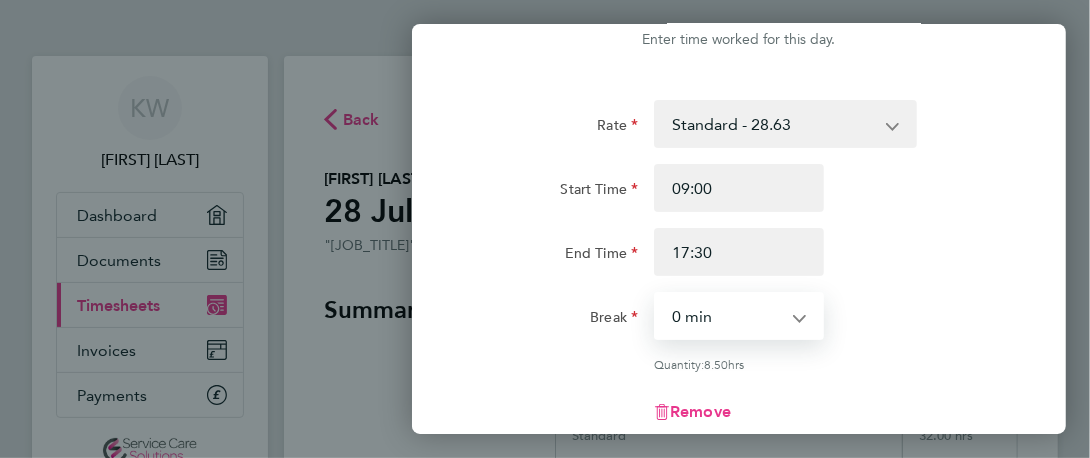 click on "0 min   15 min   30 min   45 min   60 min   75 min   90 min" at bounding box center (727, 316) 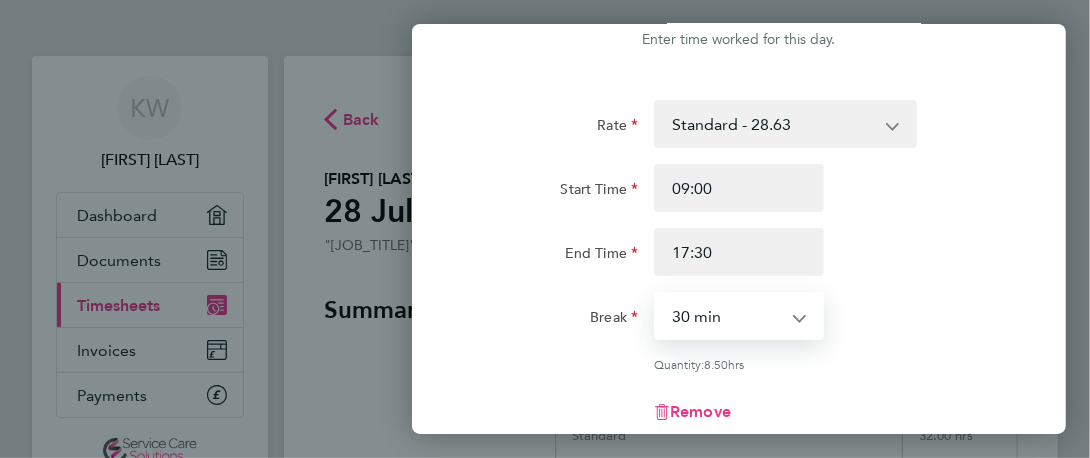 click on "0 min   15 min   30 min   45 min   60 min   75 min   90 min" at bounding box center (727, 316) 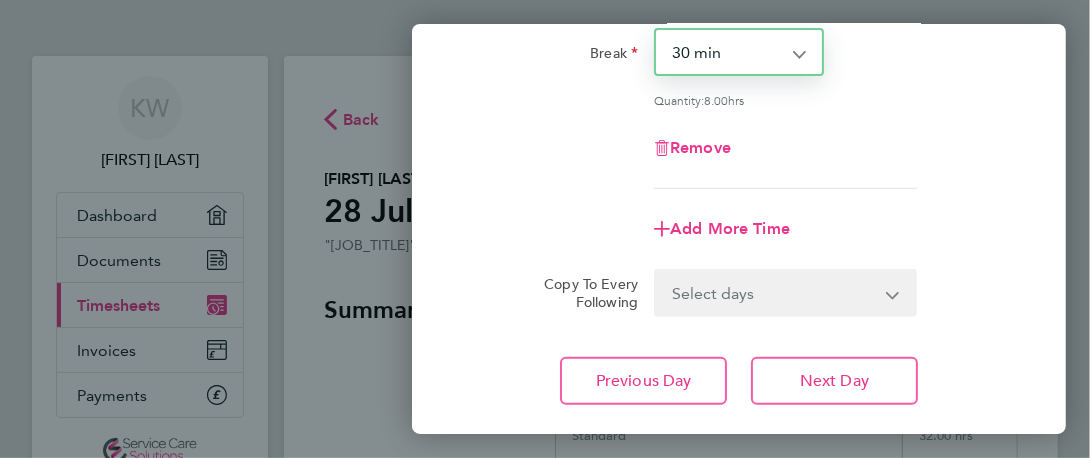 scroll, scrollTop: 342, scrollLeft: 0, axis: vertical 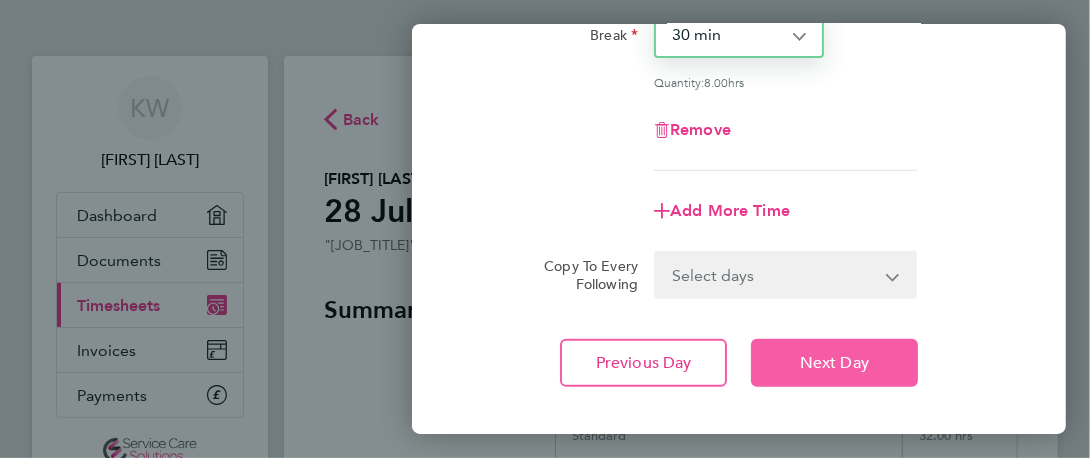 click on "Next Day" 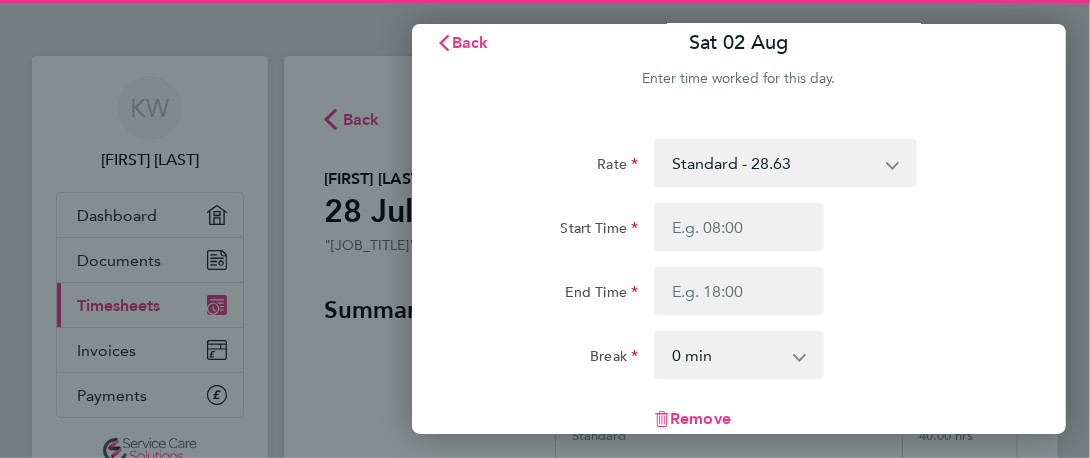 scroll, scrollTop: 0, scrollLeft: 0, axis: both 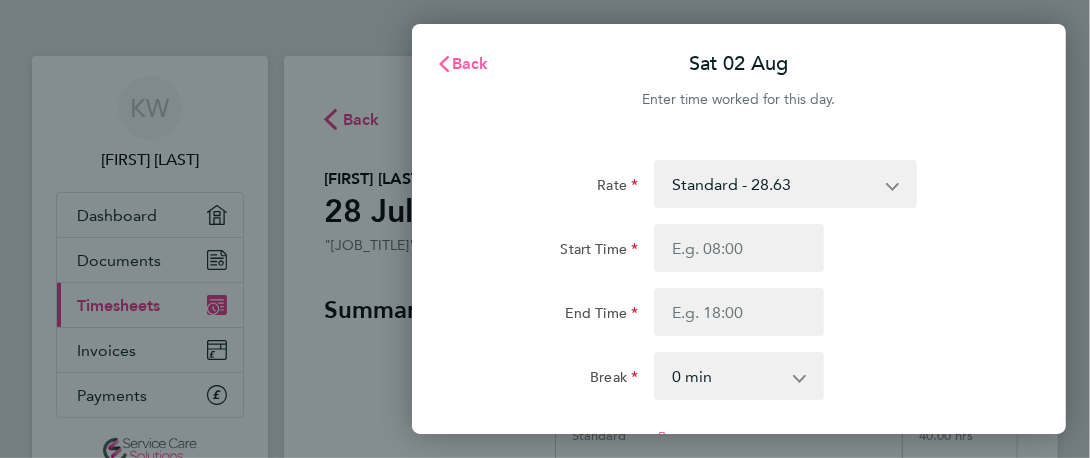 click on "Back" 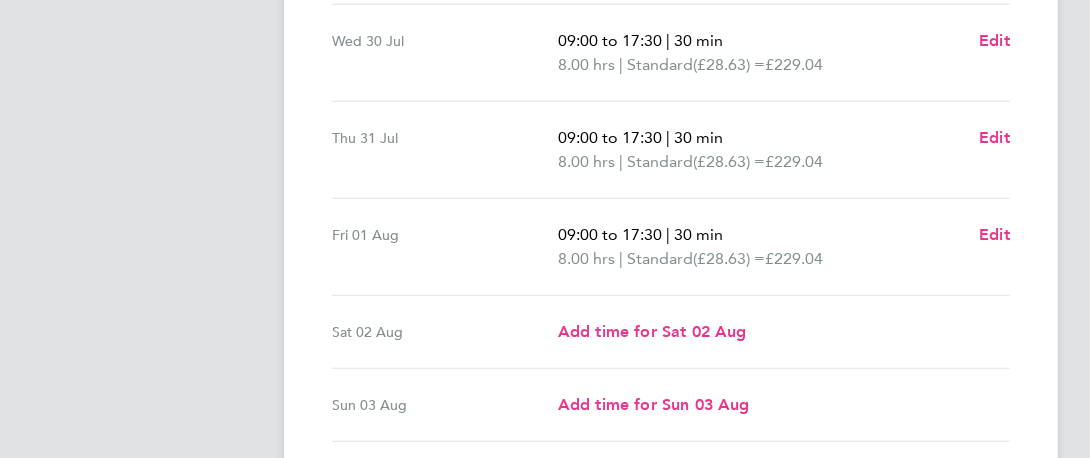 scroll, scrollTop: 748, scrollLeft: 0, axis: vertical 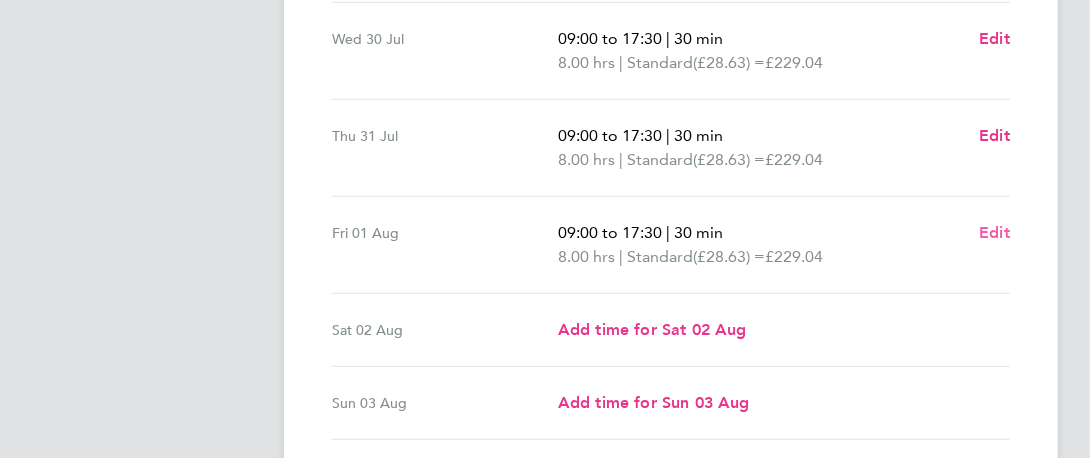 click on "Edit" at bounding box center (994, 232) 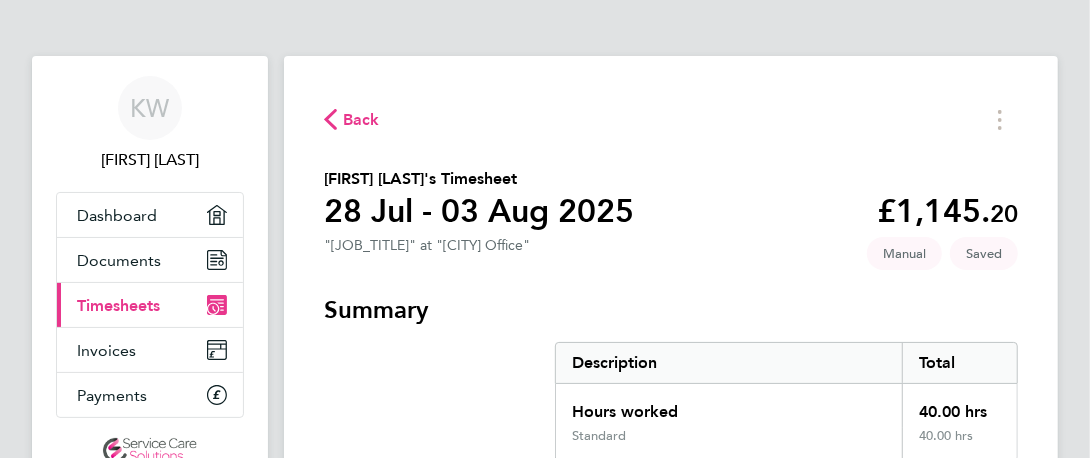select on "30" 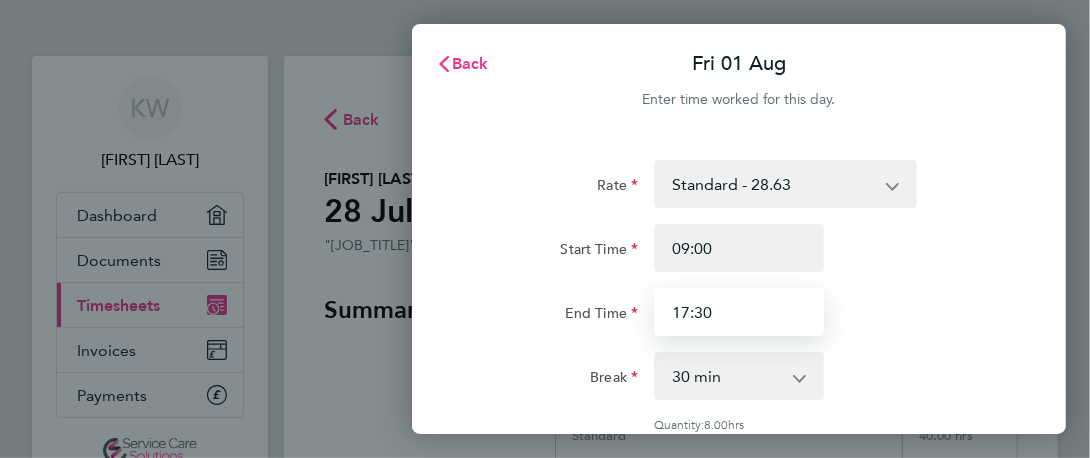 click on "17:30" at bounding box center [739, 312] 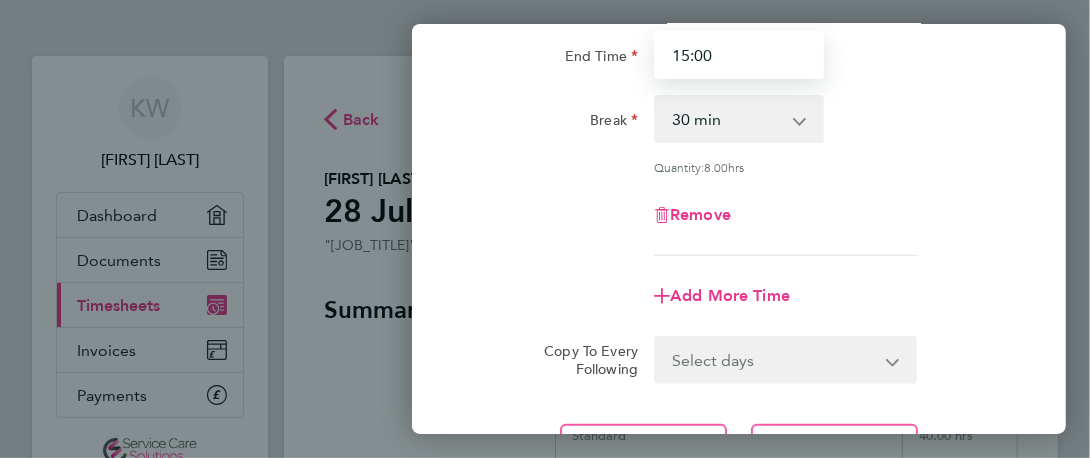 scroll, scrollTop: 360, scrollLeft: 0, axis: vertical 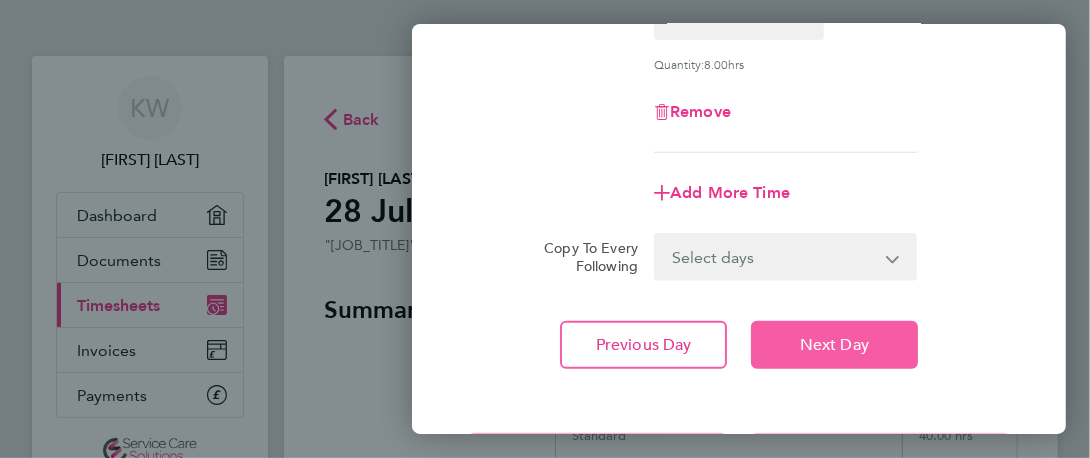 type on "15:00" 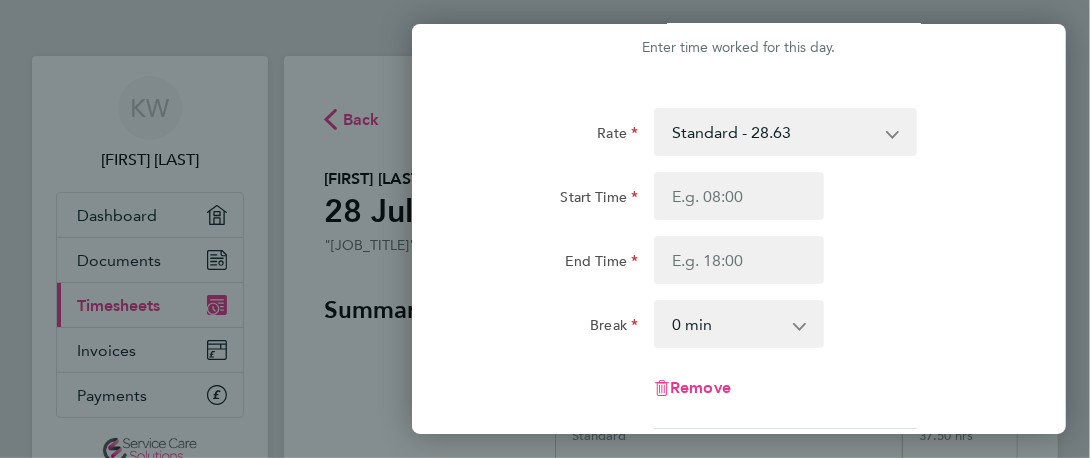 scroll, scrollTop: 0, scrollLeft: 0, axis: both 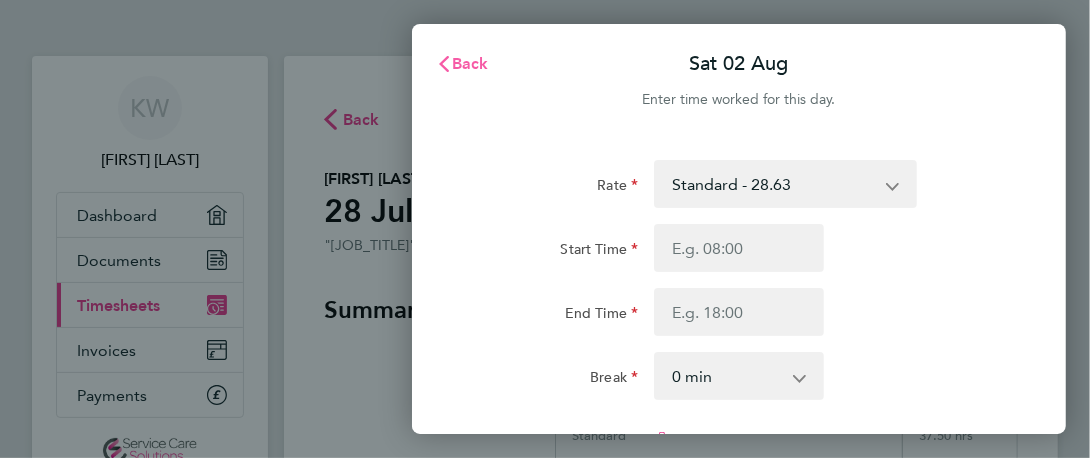 click on "Back" 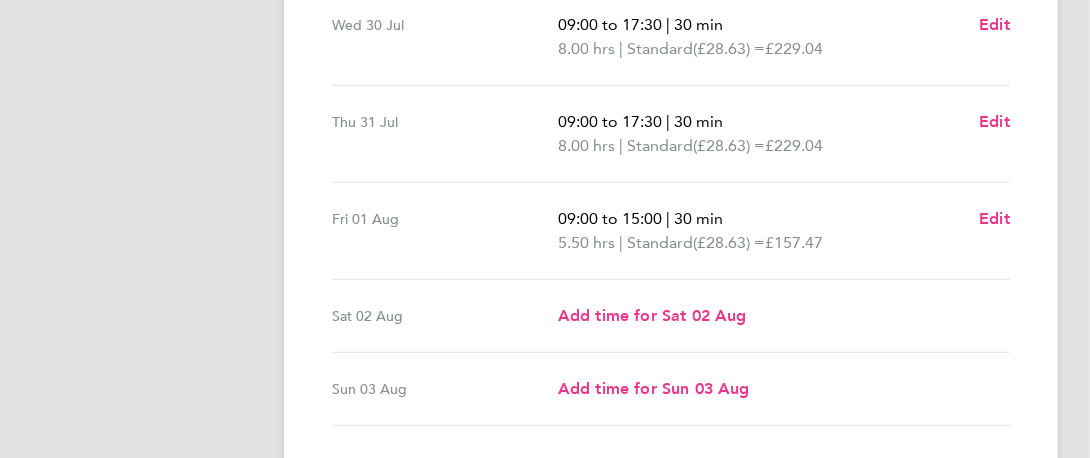 scroll, scrollTop: 902, scrollLeft: 0, axis: vertical 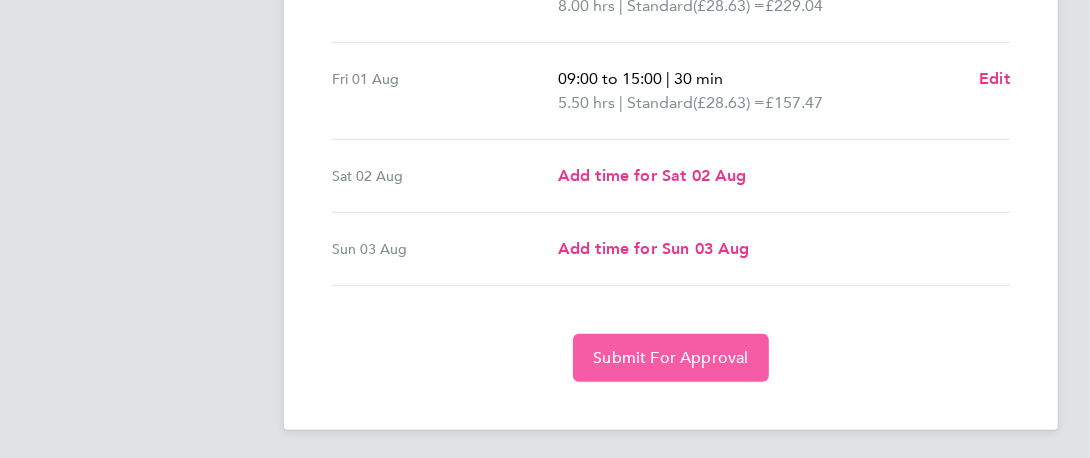 click on "Submit For Approval" 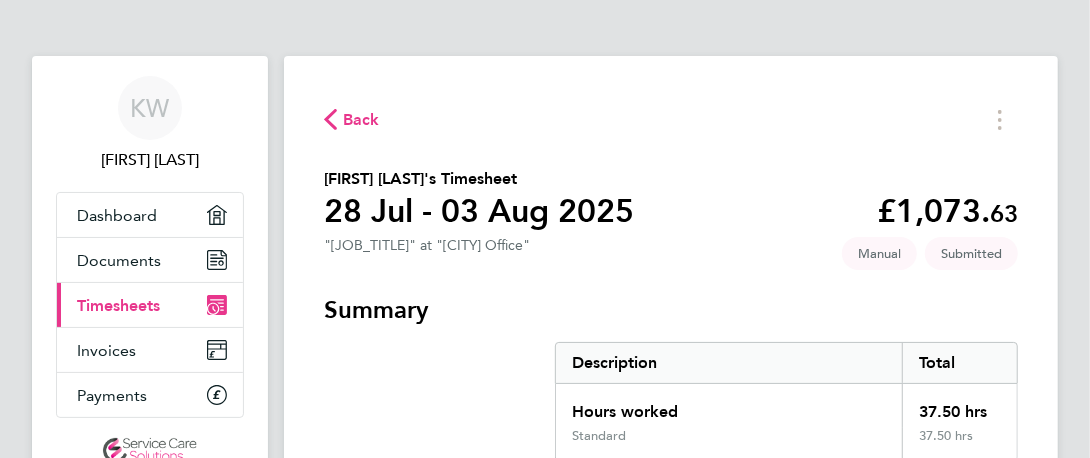 scroll, scrollTop: 113, scrollLeft: 0, axis: vertical 